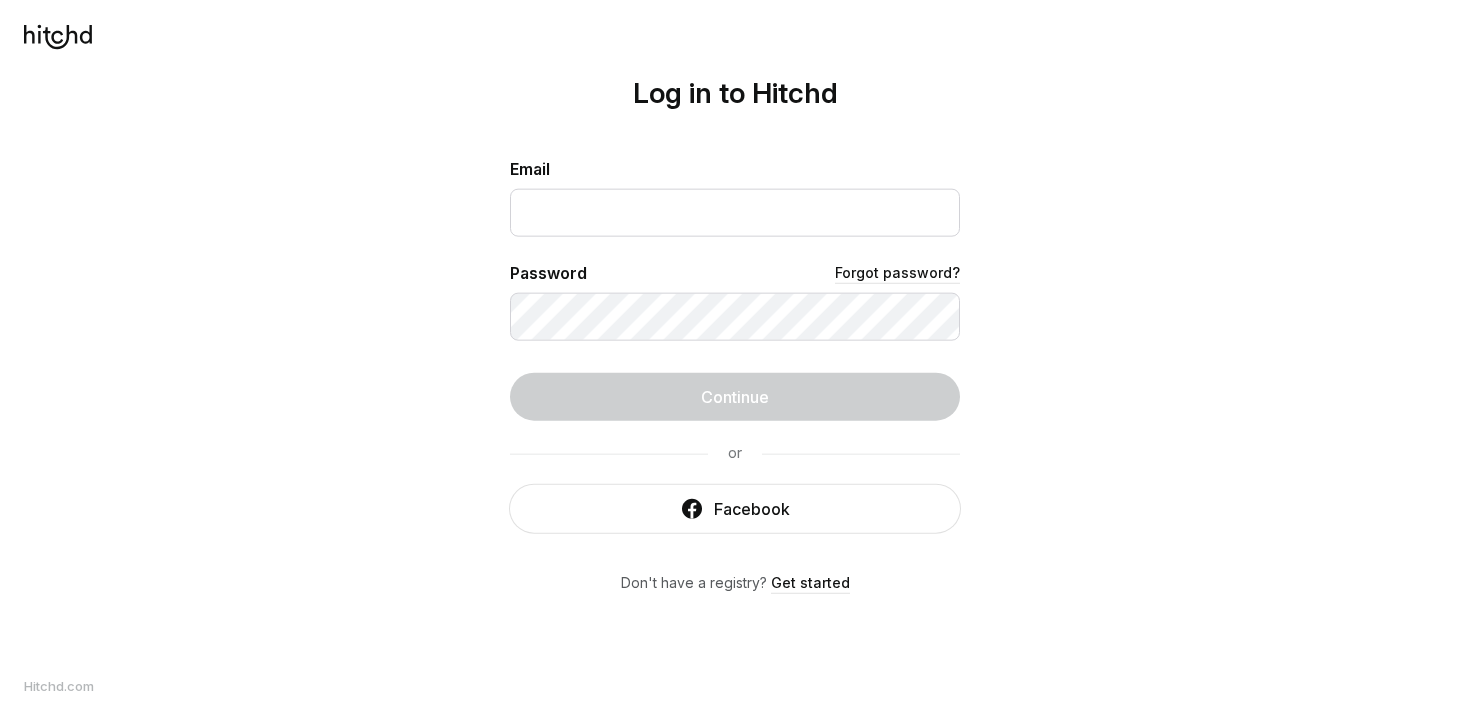 scroll, scrollTop: 0, scrollLeft: 0, axis: both 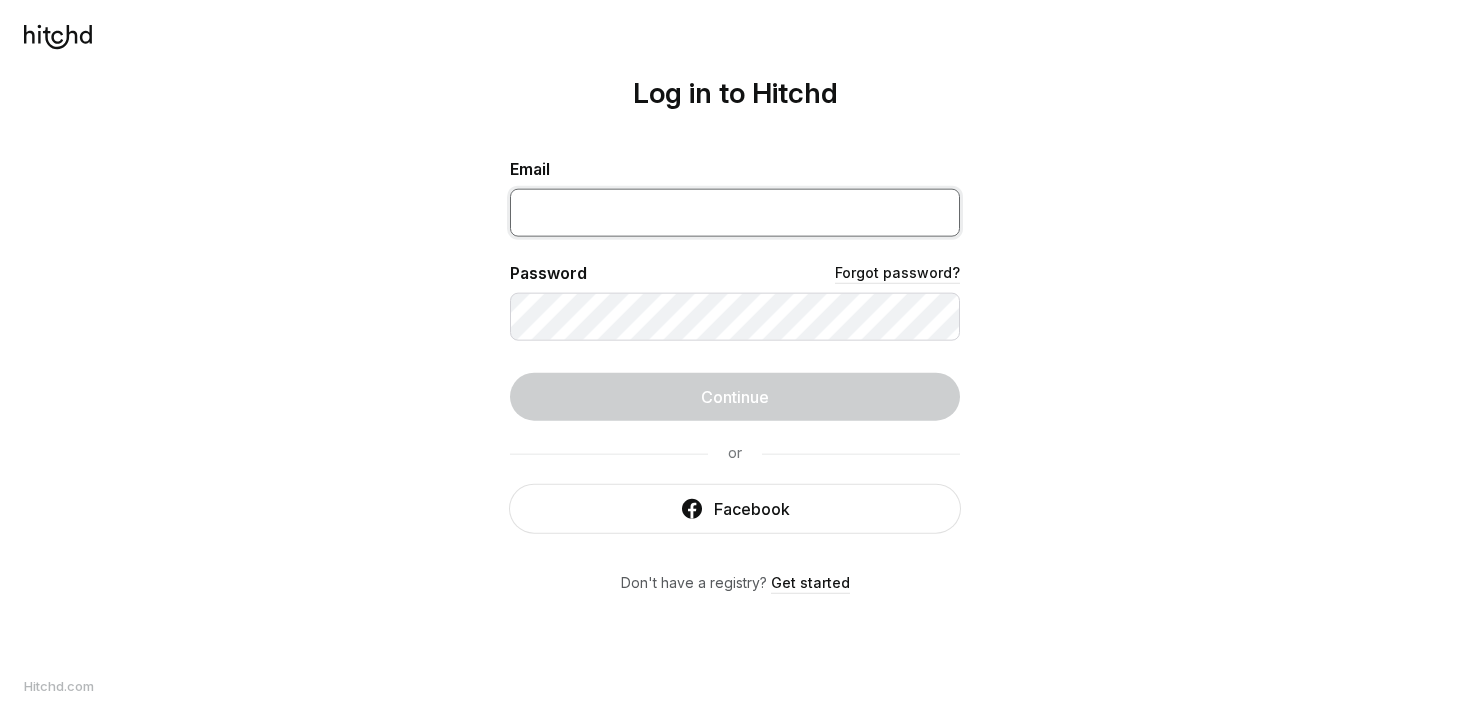 click at bounding box center [735, 213] 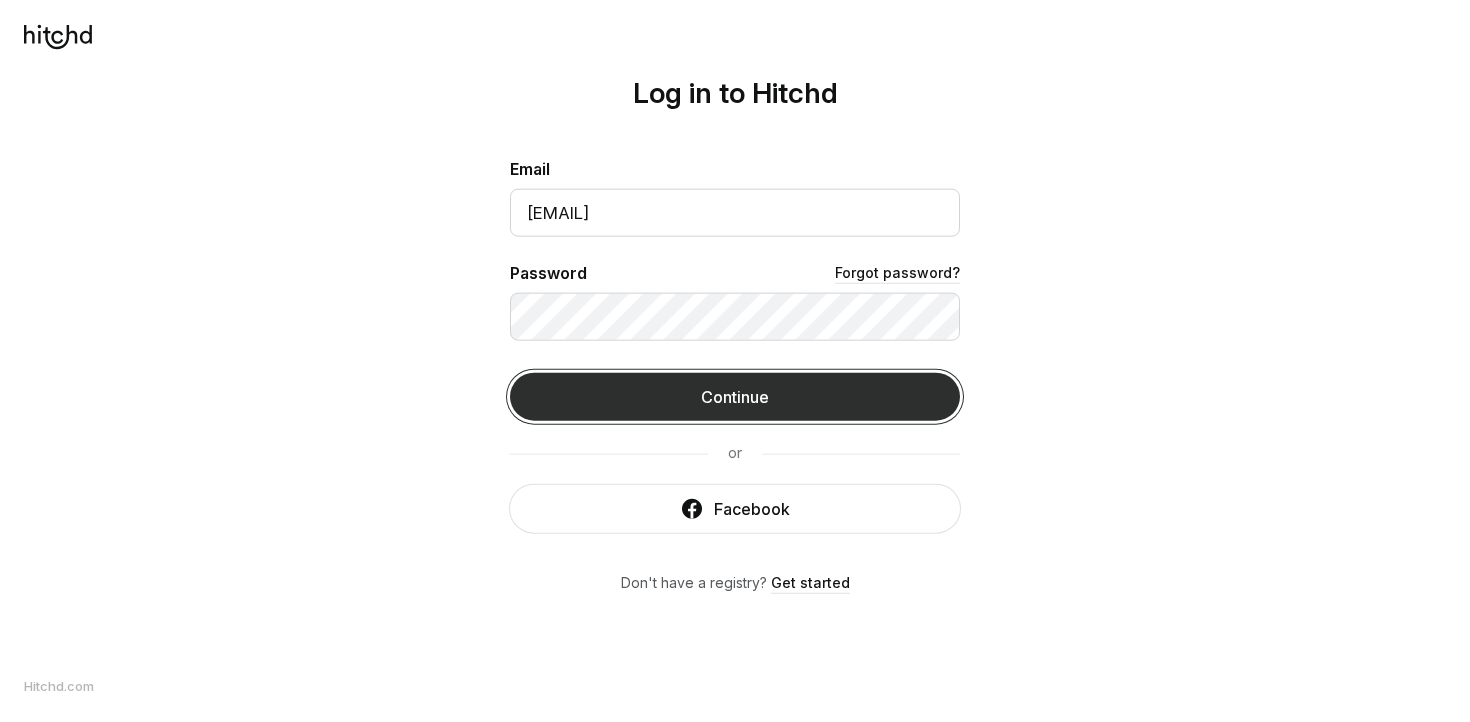 click on "Continue" at bounding box center [735, 397] 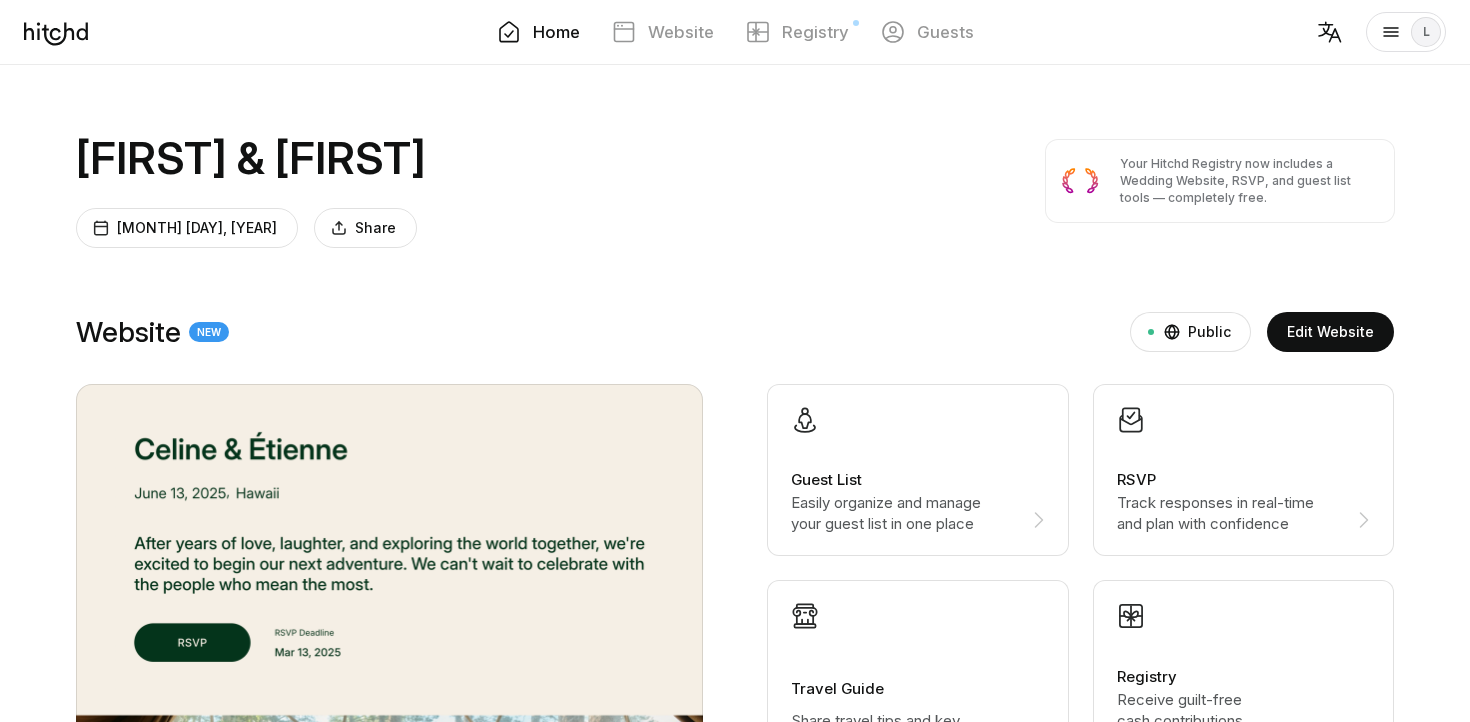 click at bounding box center [918, 437] 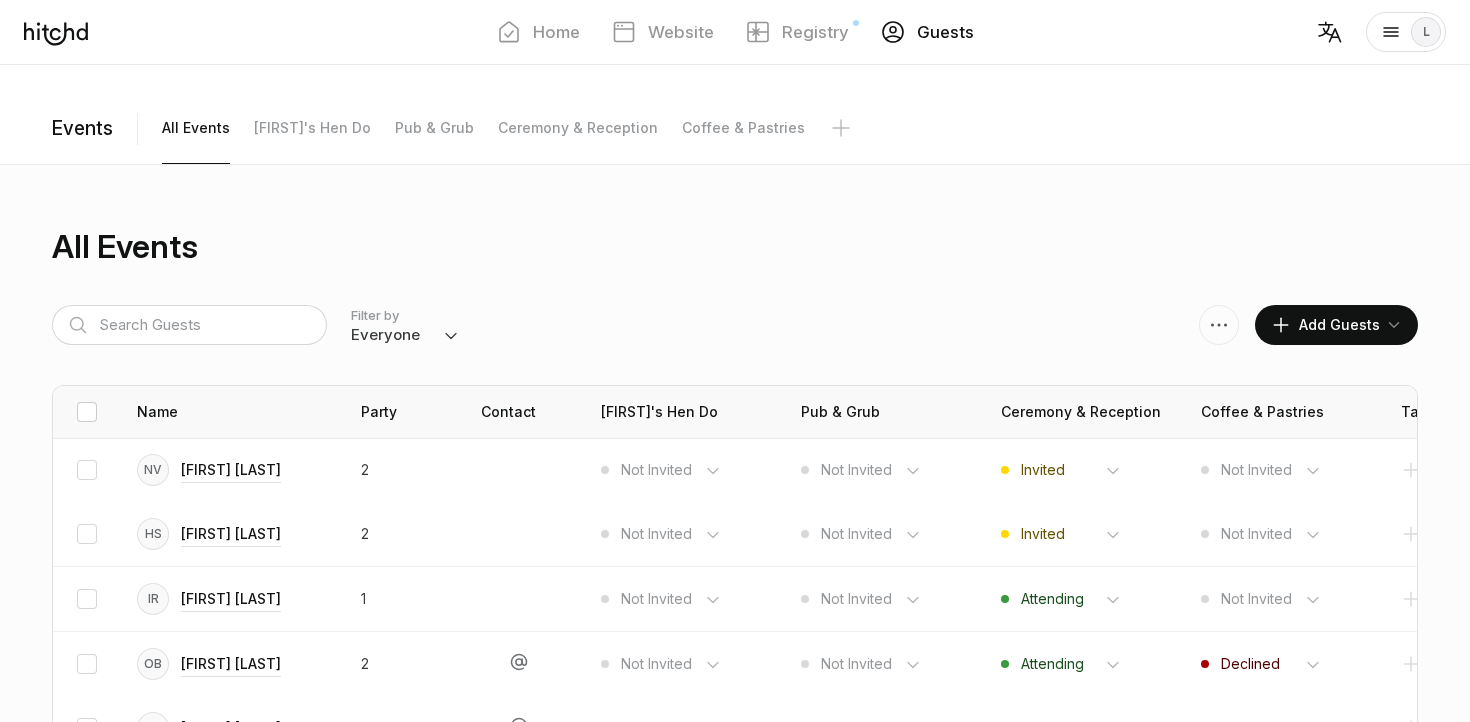 click at bounding box center [87, 412] 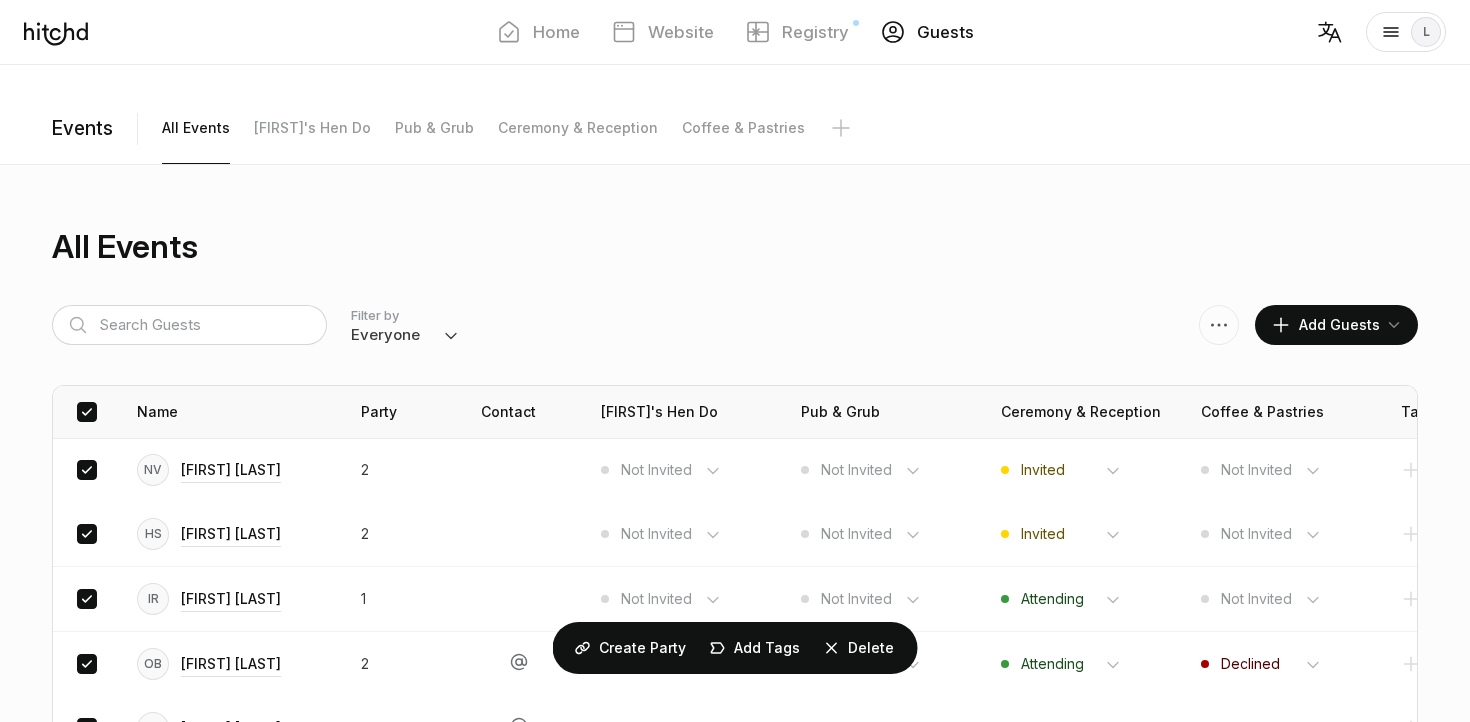 click at bounding box center (1219, 325) 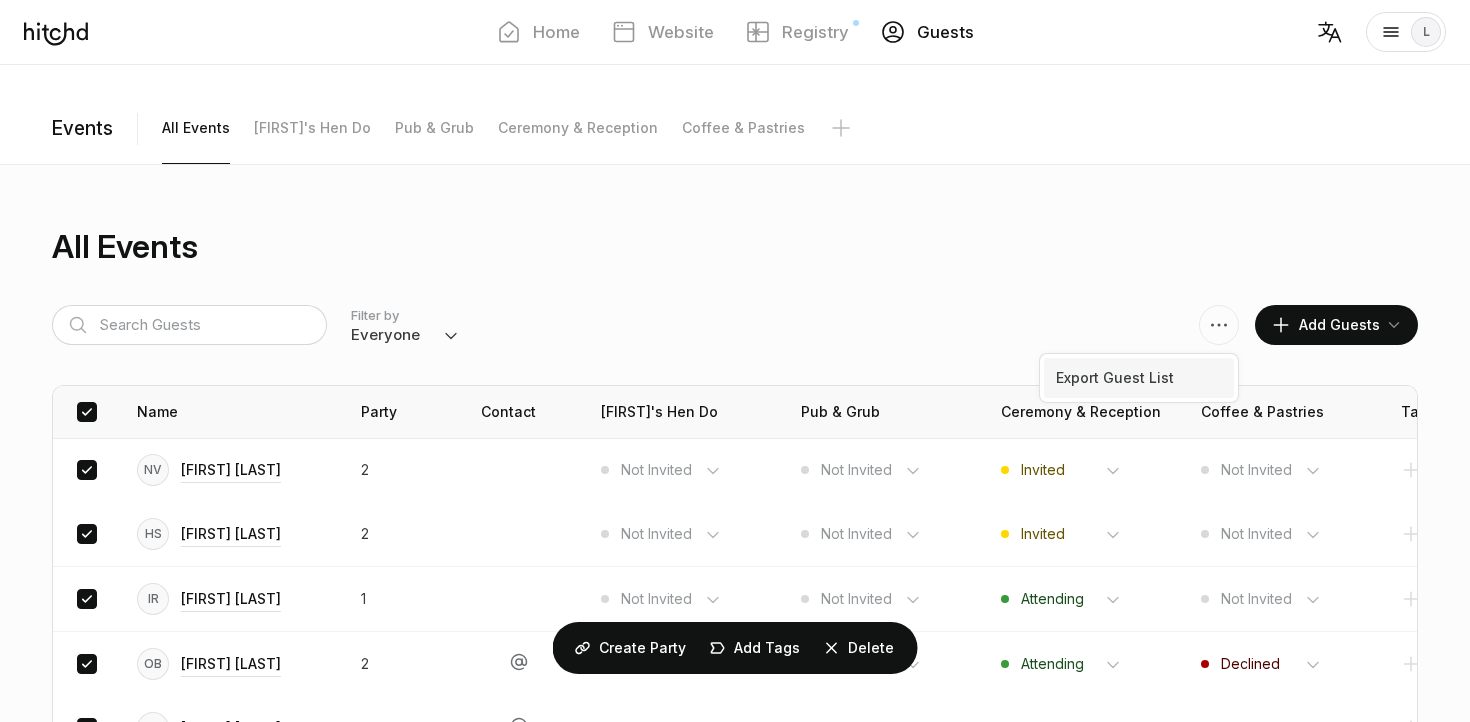 click on "Export Guest List" at bounding box center [1139, 378] 